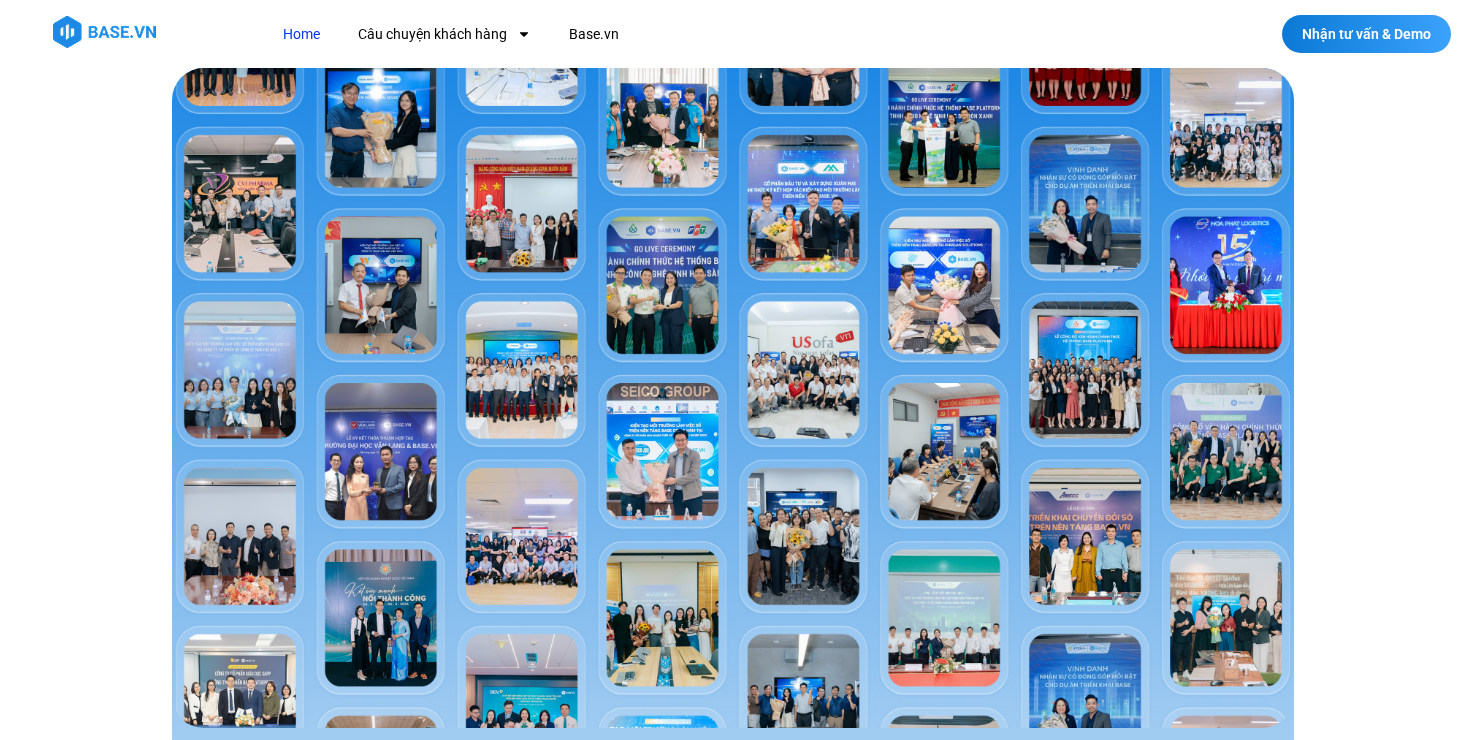 scroll, scrollTop: 0, scrollLeft: 0, axis: both 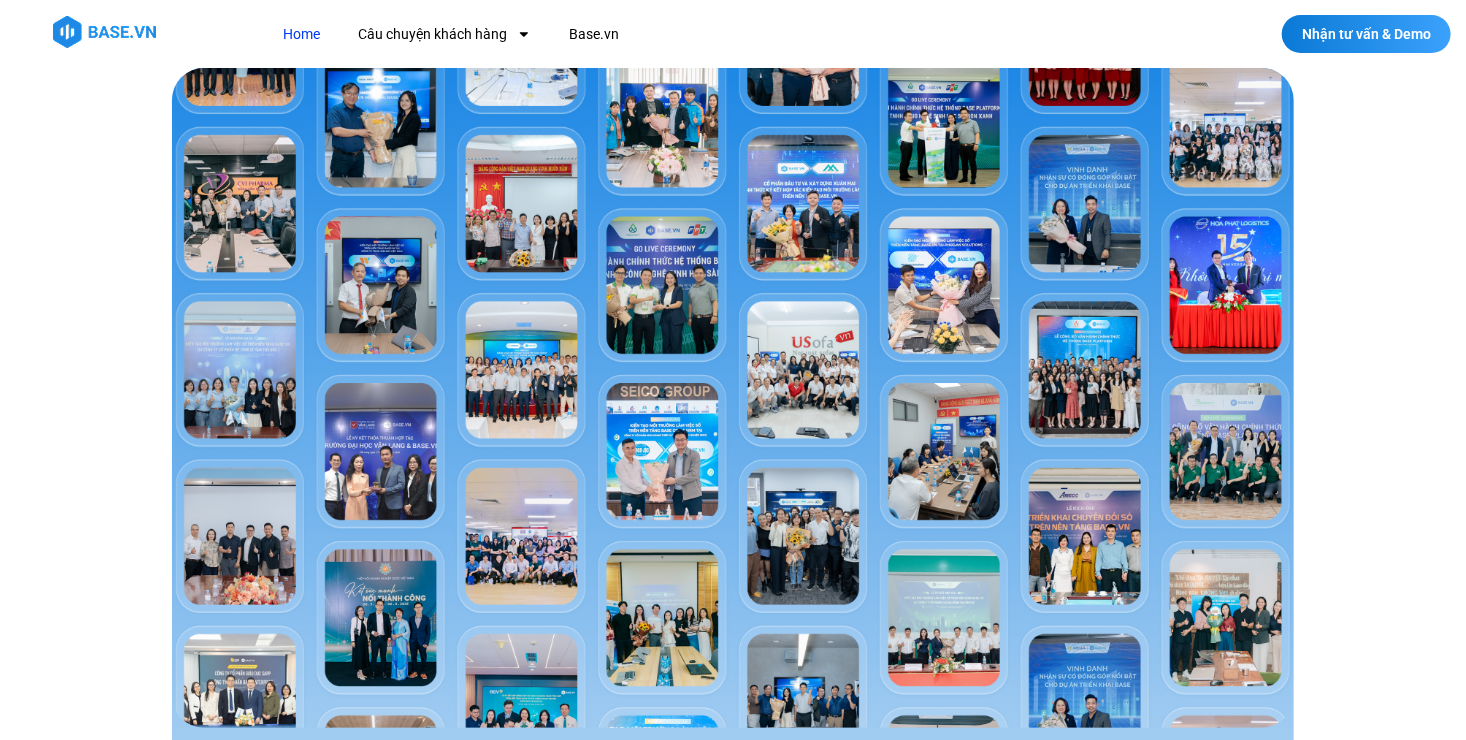 click at bounding box center (733, 398) 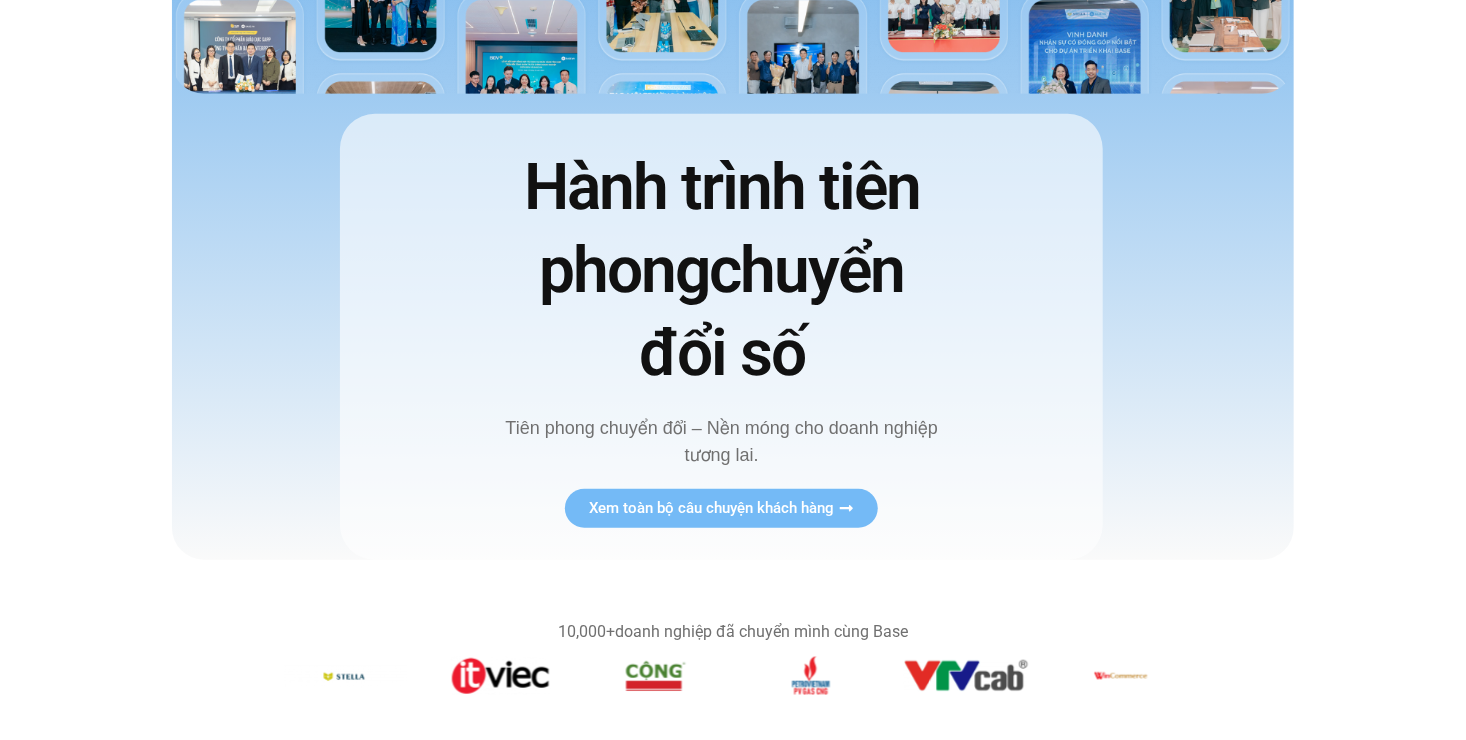 scroll, scrollTop: 600, scrollLeft: 0, axis: vertical 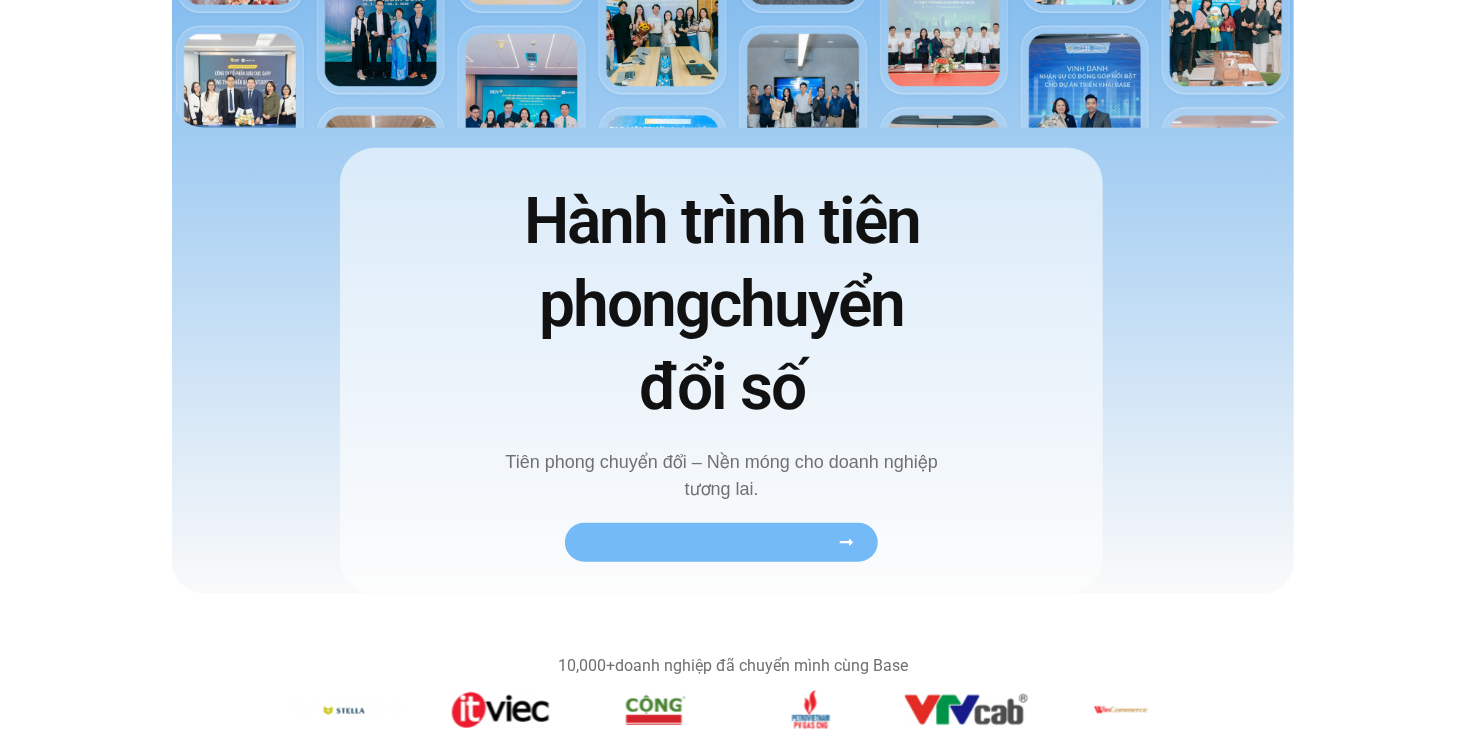 click on "Xem toàn bộ câu chuyện khách hàng" at bounding box center [721, 542] 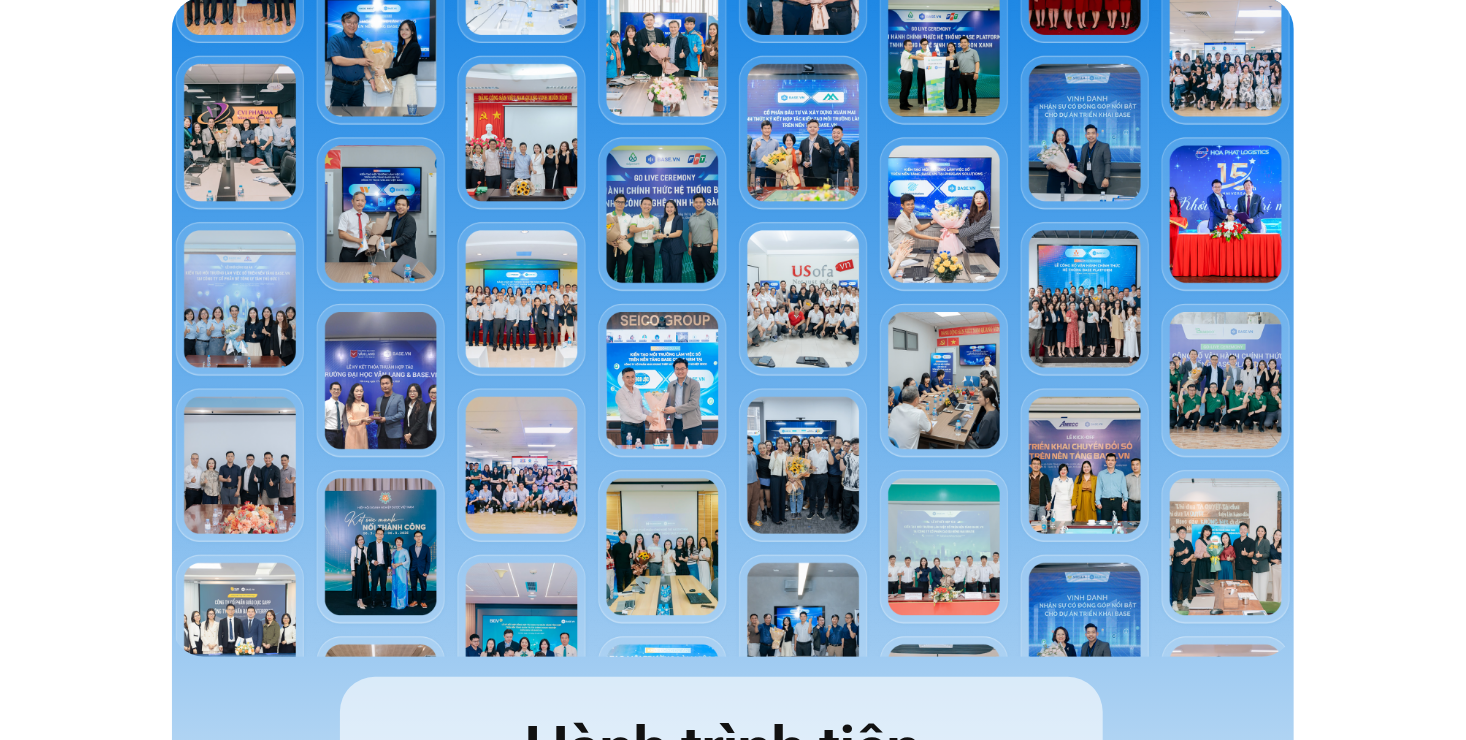 scroll, scrollTop: 0, scrollLeft: 0, axis: both 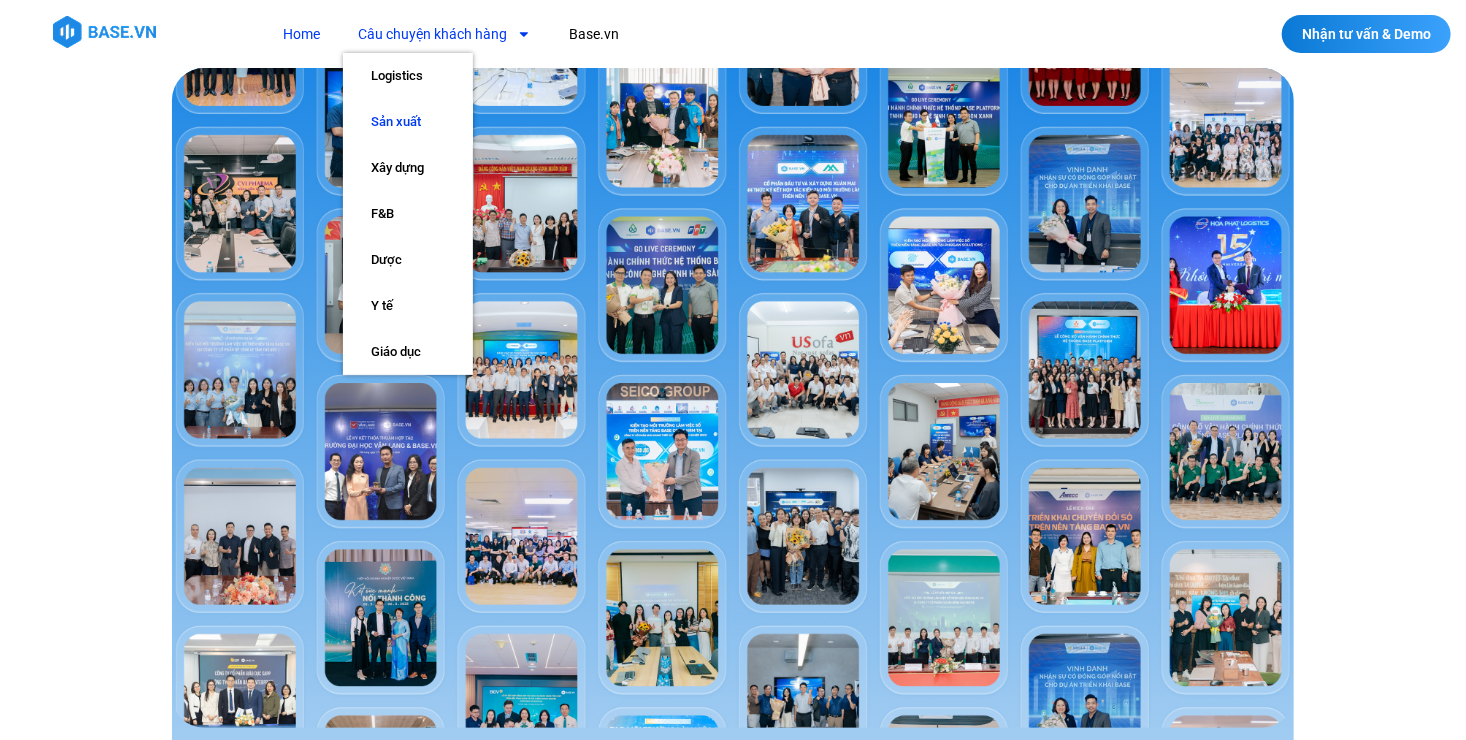 click on "Sản xuất" 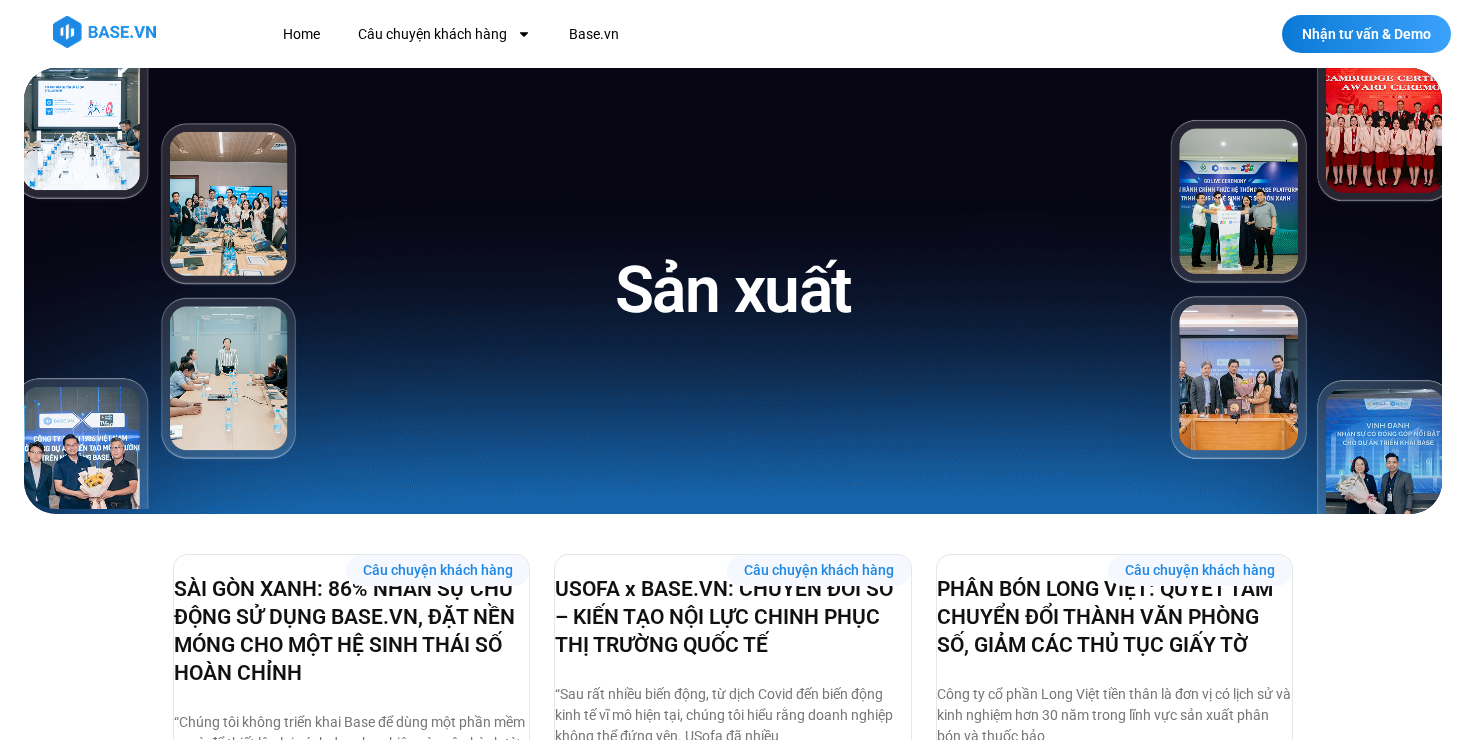 scroll, scrollTop: 0, scrollLeft: 0, axis: both 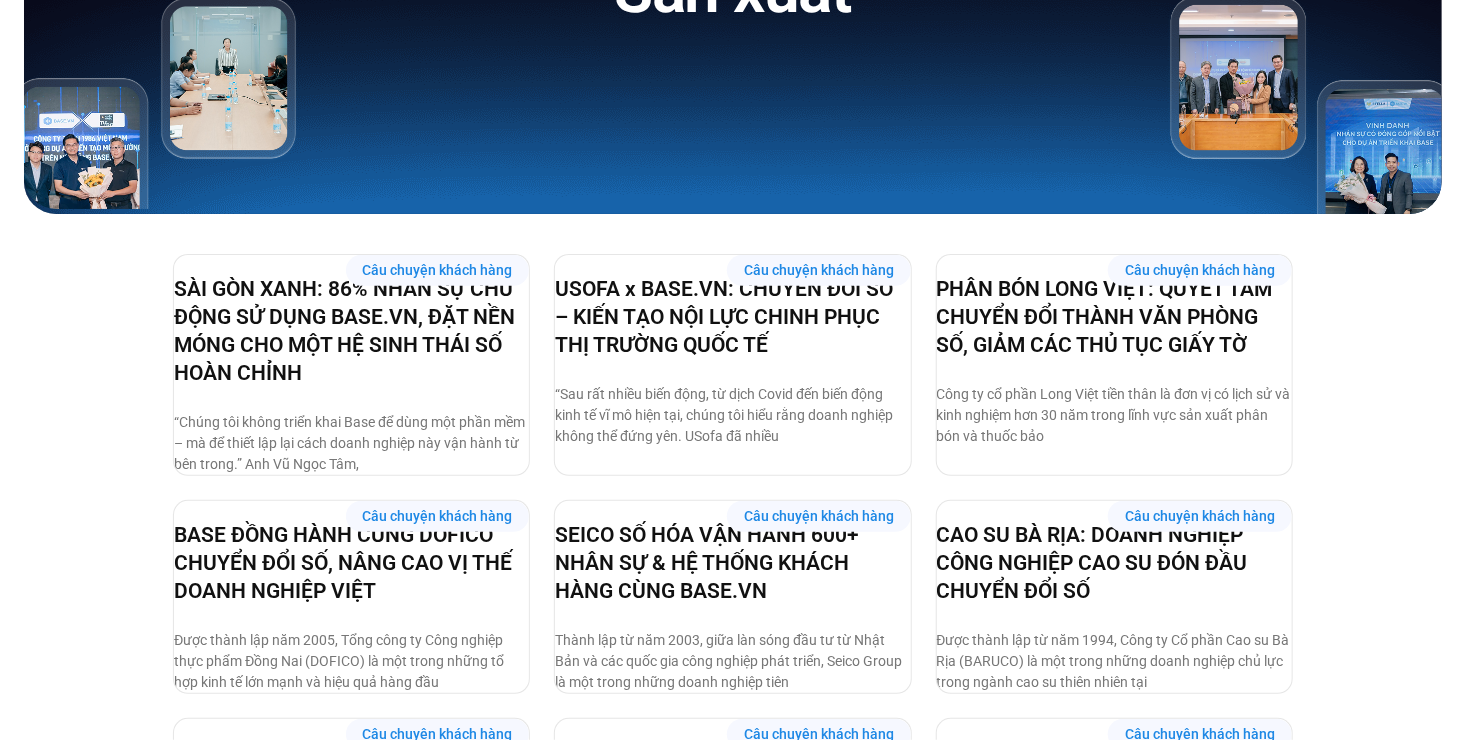 click on "SÀI GÒN XANH: 86% NHÂN SỰ CHỦ ĐỘNG SỬ DỤNG BASE.VN, ĐẶT NỀN MÓNG CHO MỘT HỆ SINH THÁI SỐ HOÀN CHỈNH" at bounding box center [344, 331] 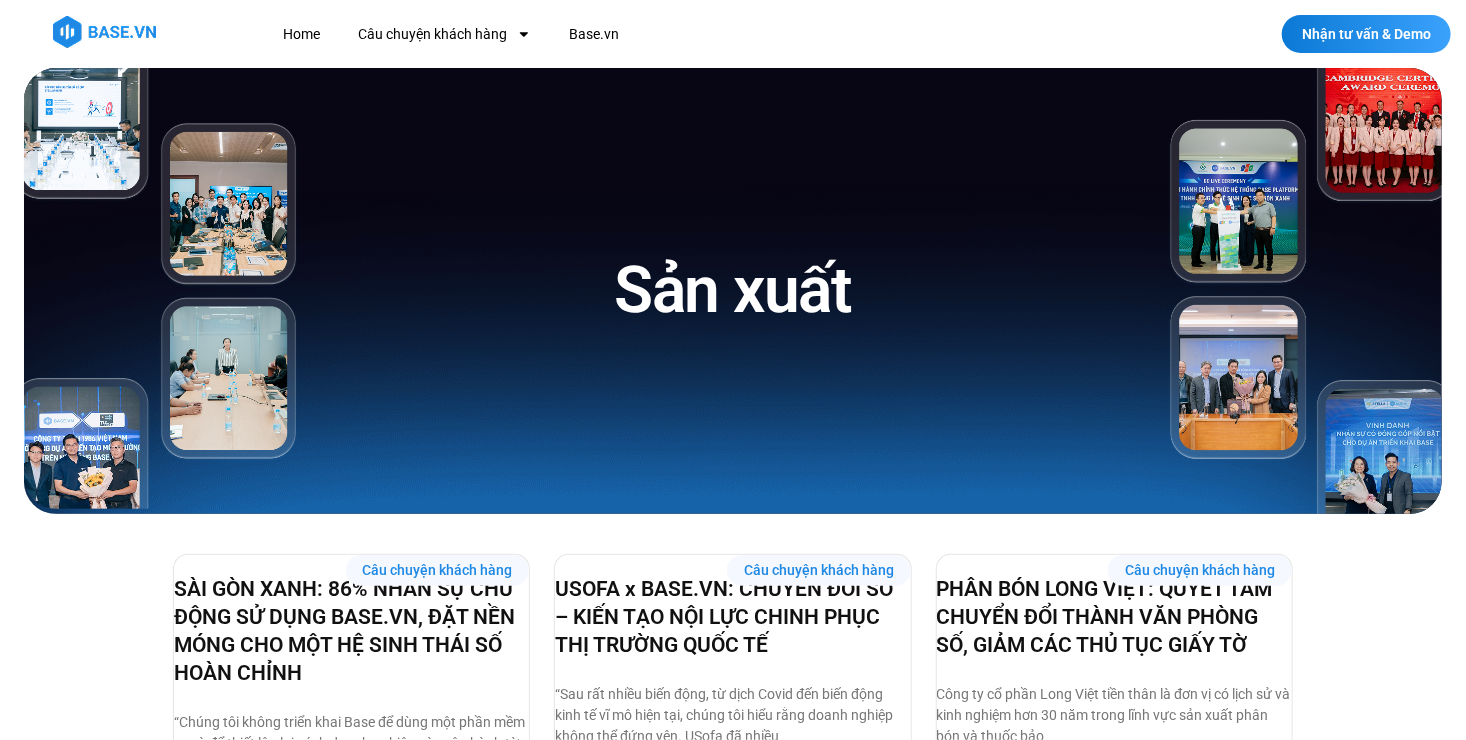scroll, scrollTop: 0, scrollLeft: 0, axis: both 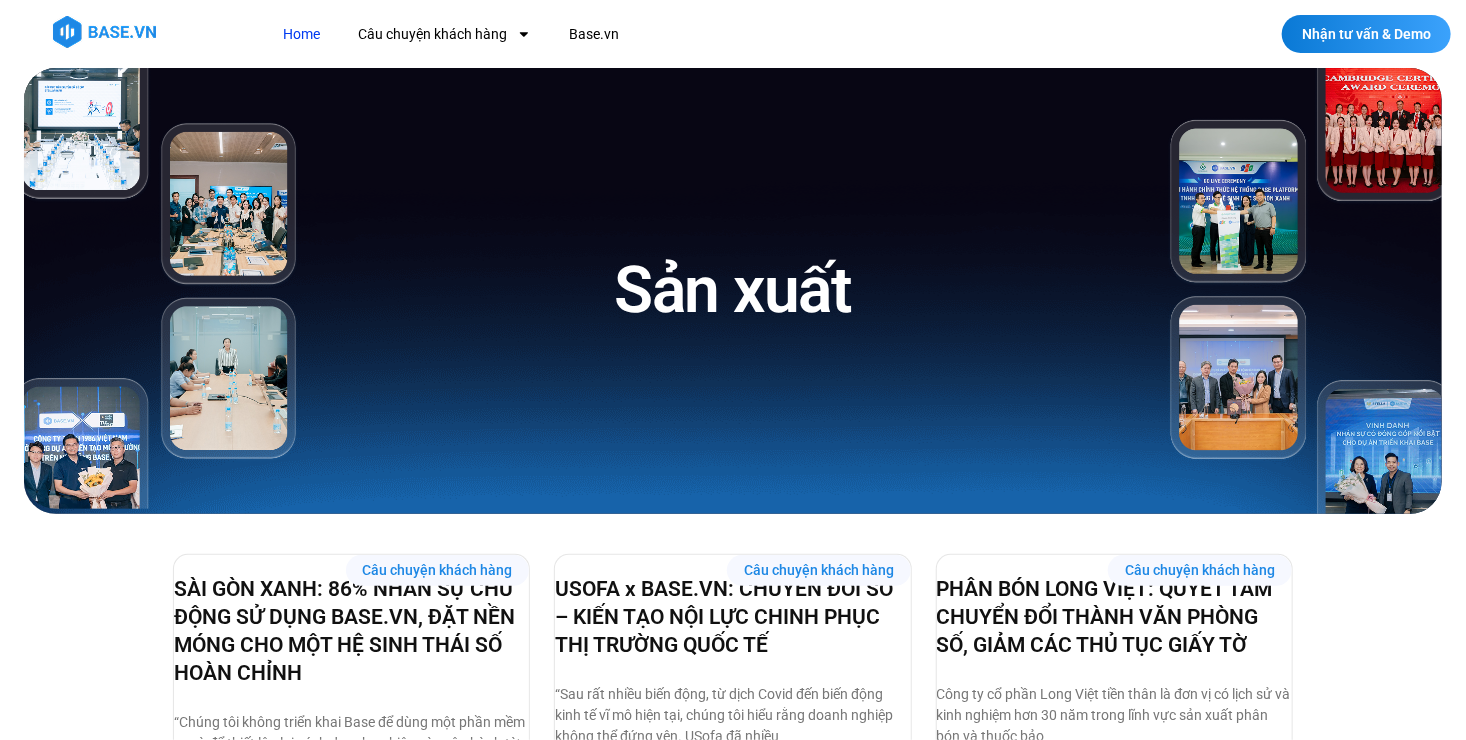 click on "Home" 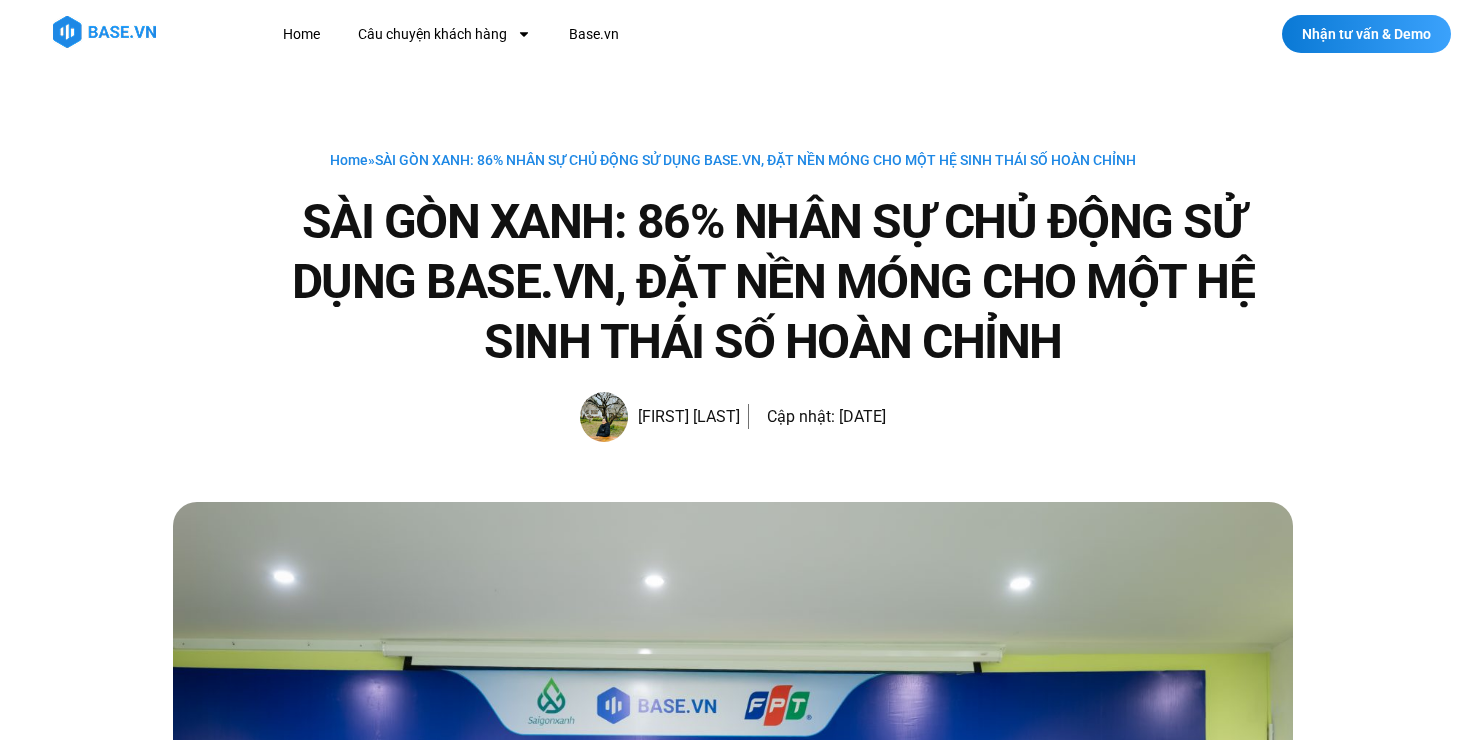scroll, scrollTop: 0, scrollLeft: 0, axis: both 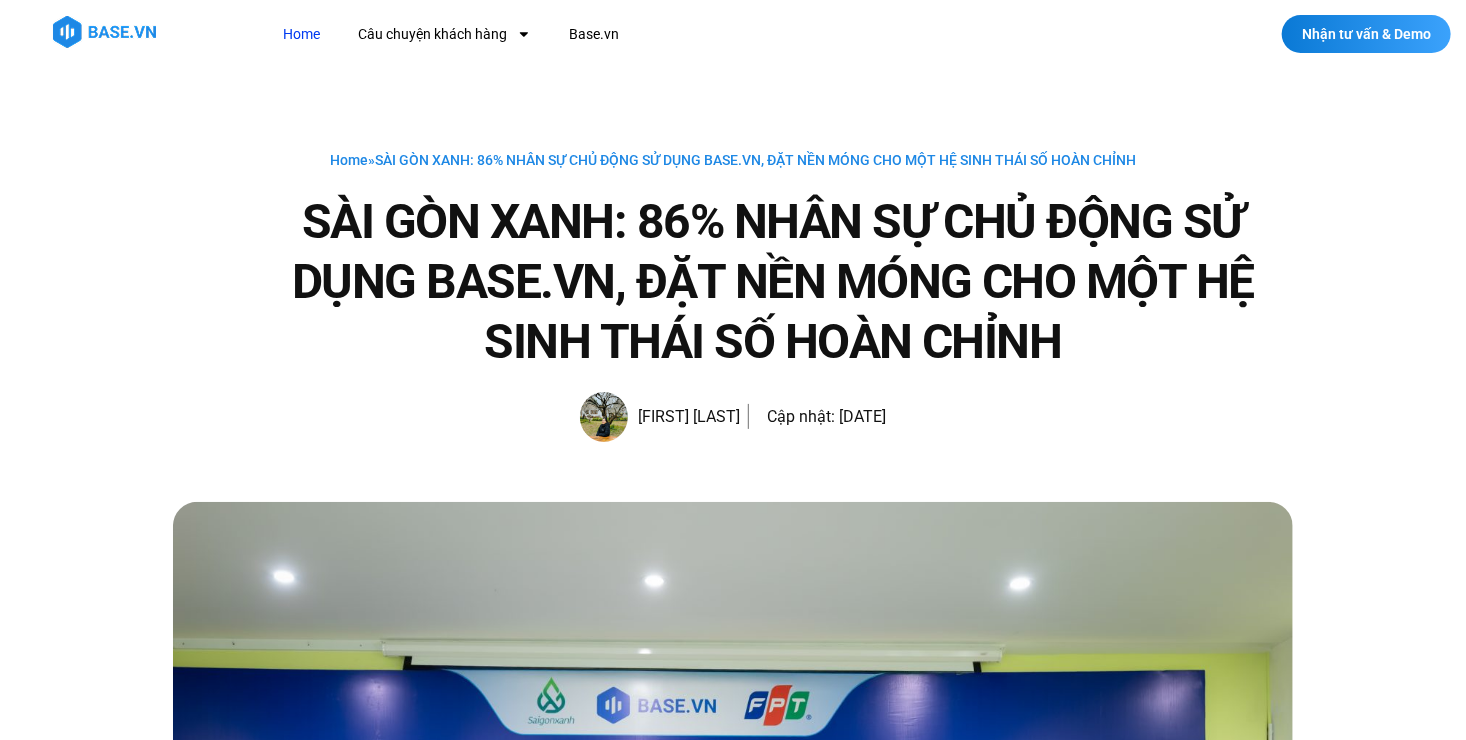 click on "Home" 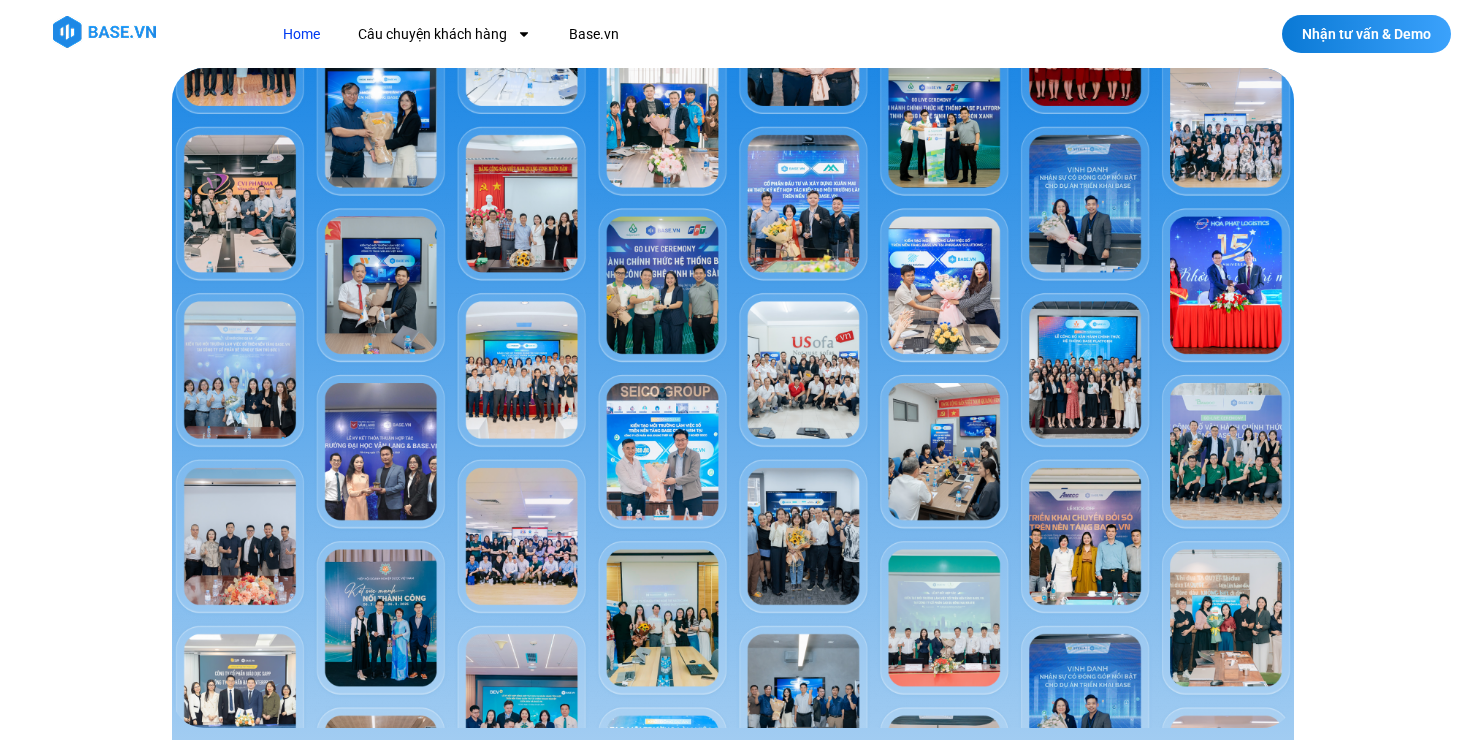 scroll, scrollTop: 0, scrollLeft: 0, axis: both 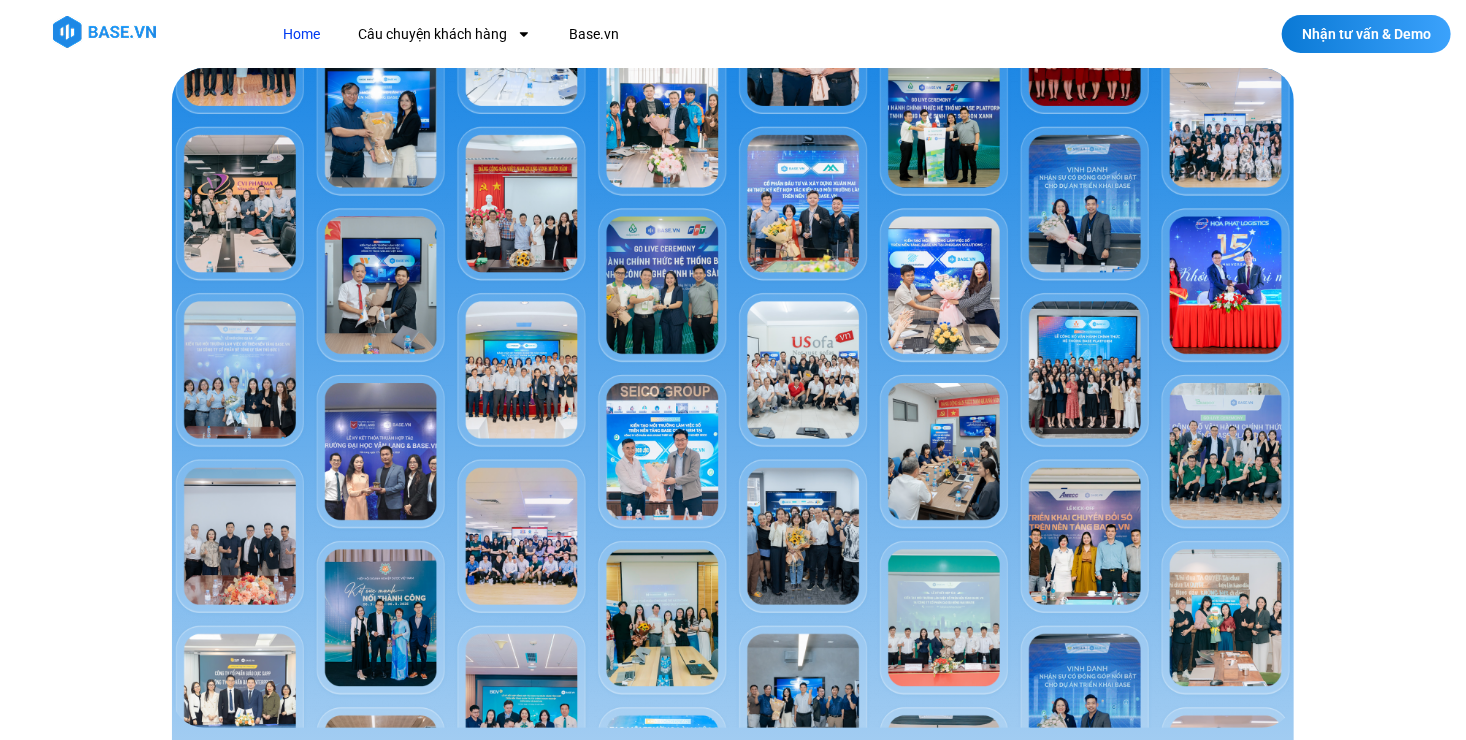 click at bounding box center (104, 32) 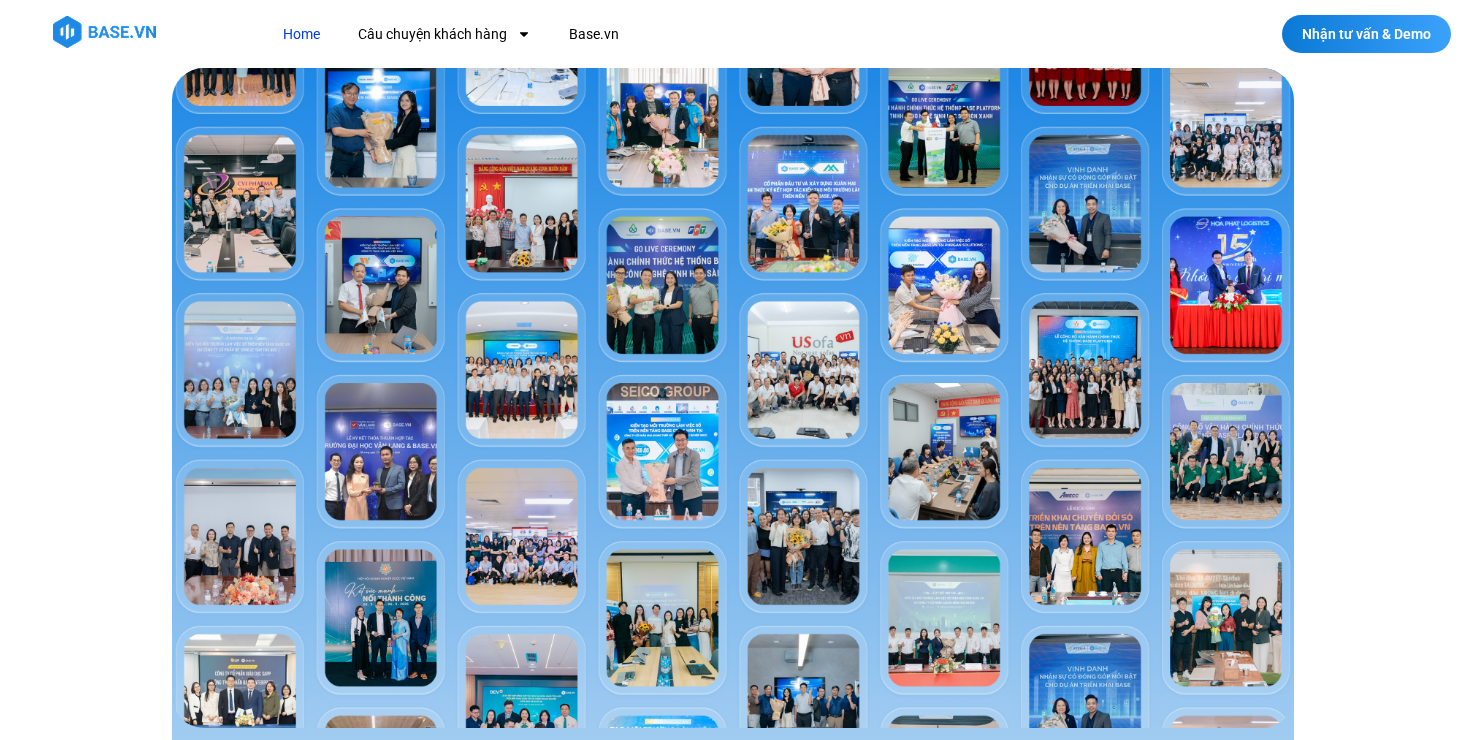 scroll, scrollTop: 0, scrollLeft: 0, axis: both 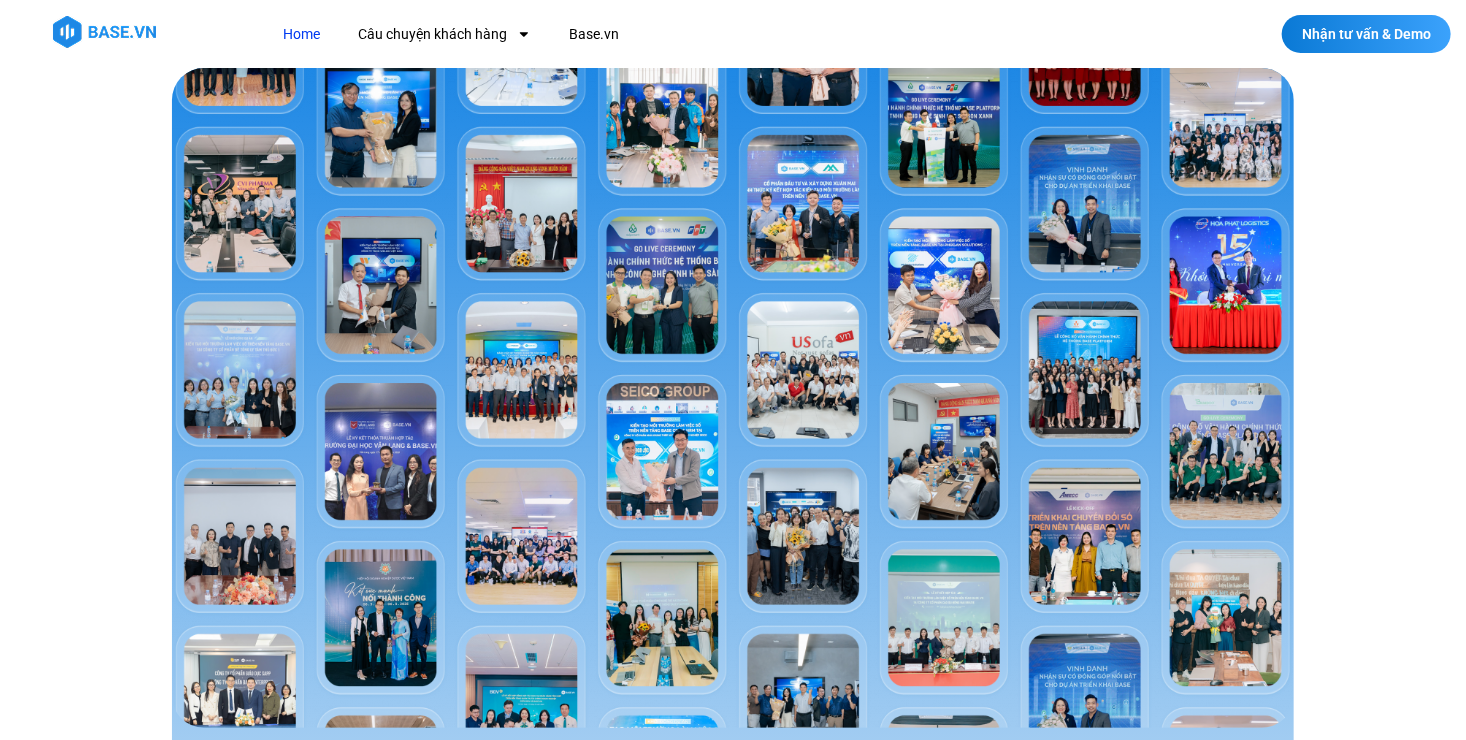 click on "Home" 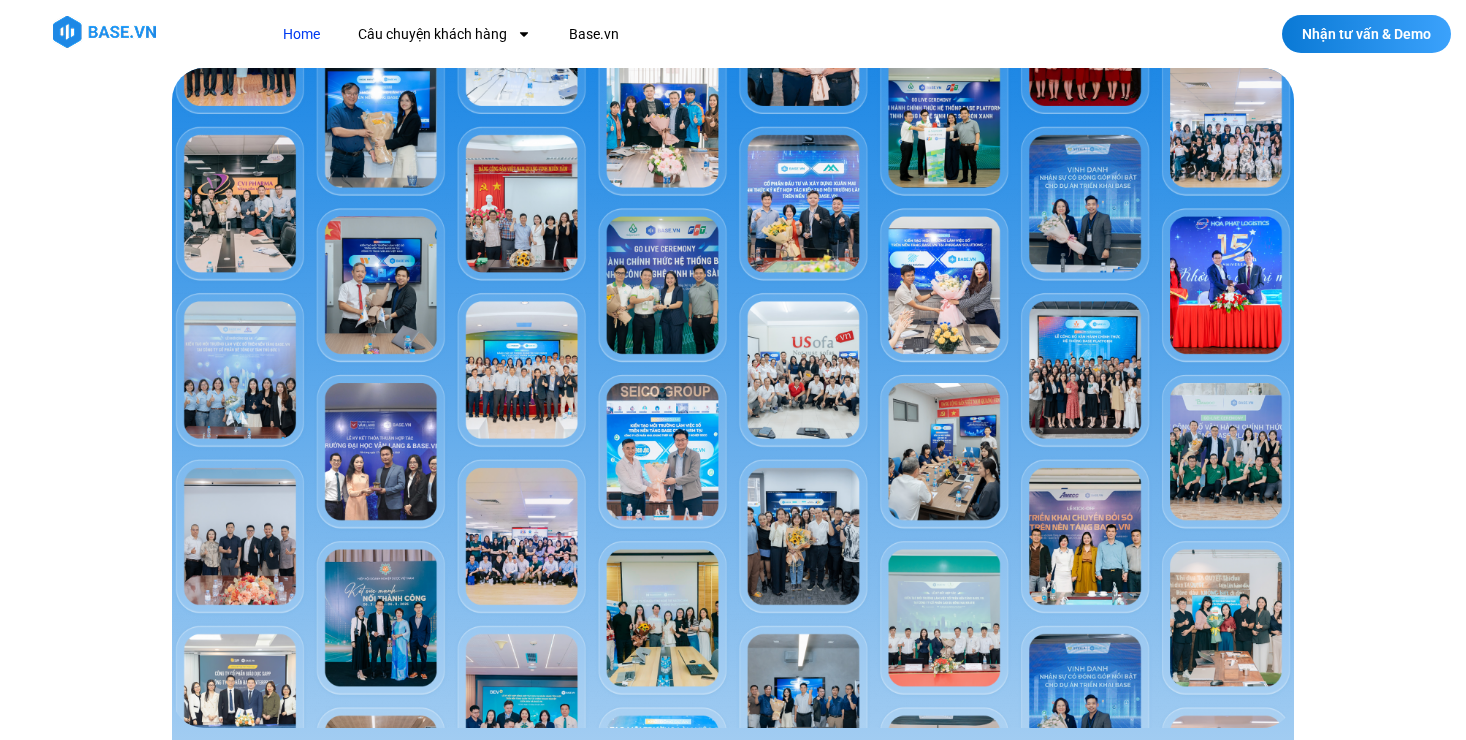 scroll, scrollTop: 0, scrollLeft: 0, axis: both 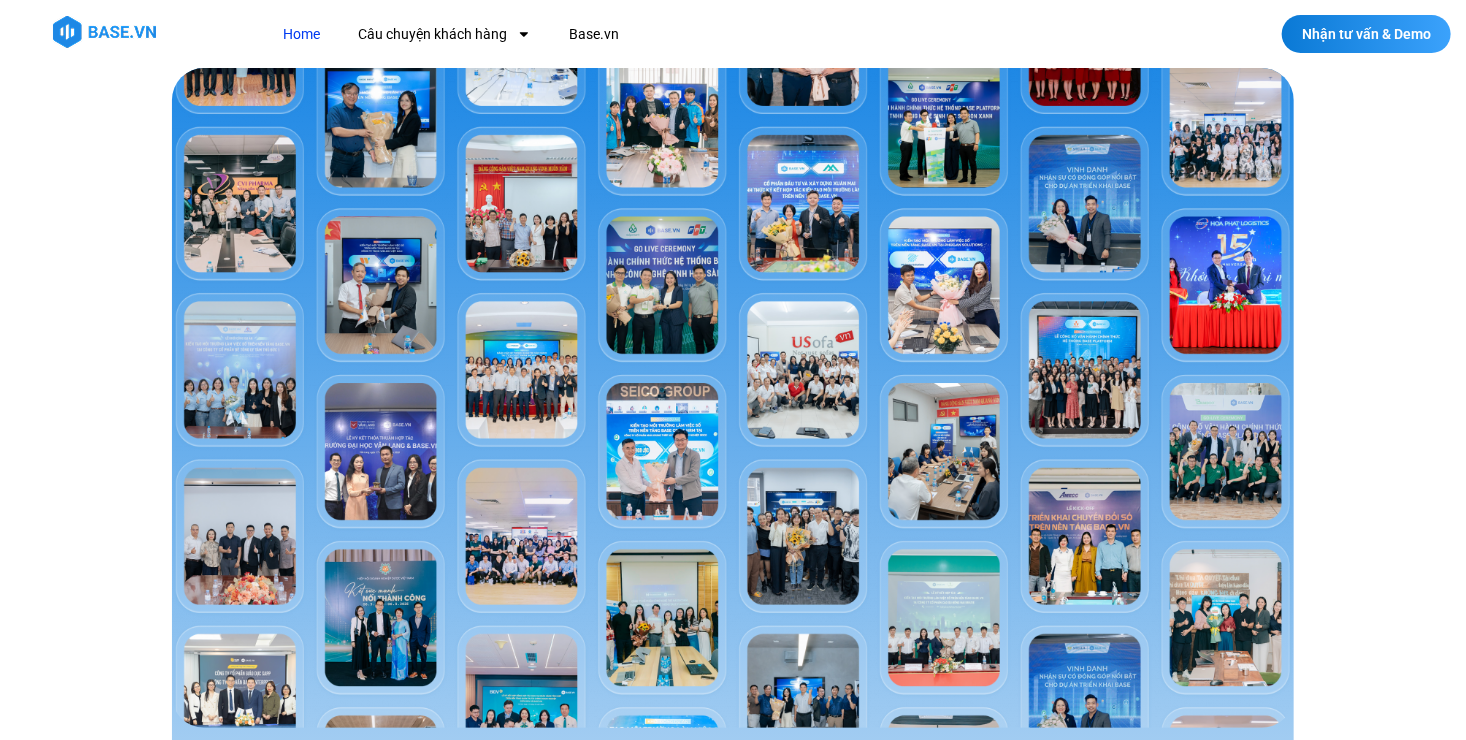 click on "Home" 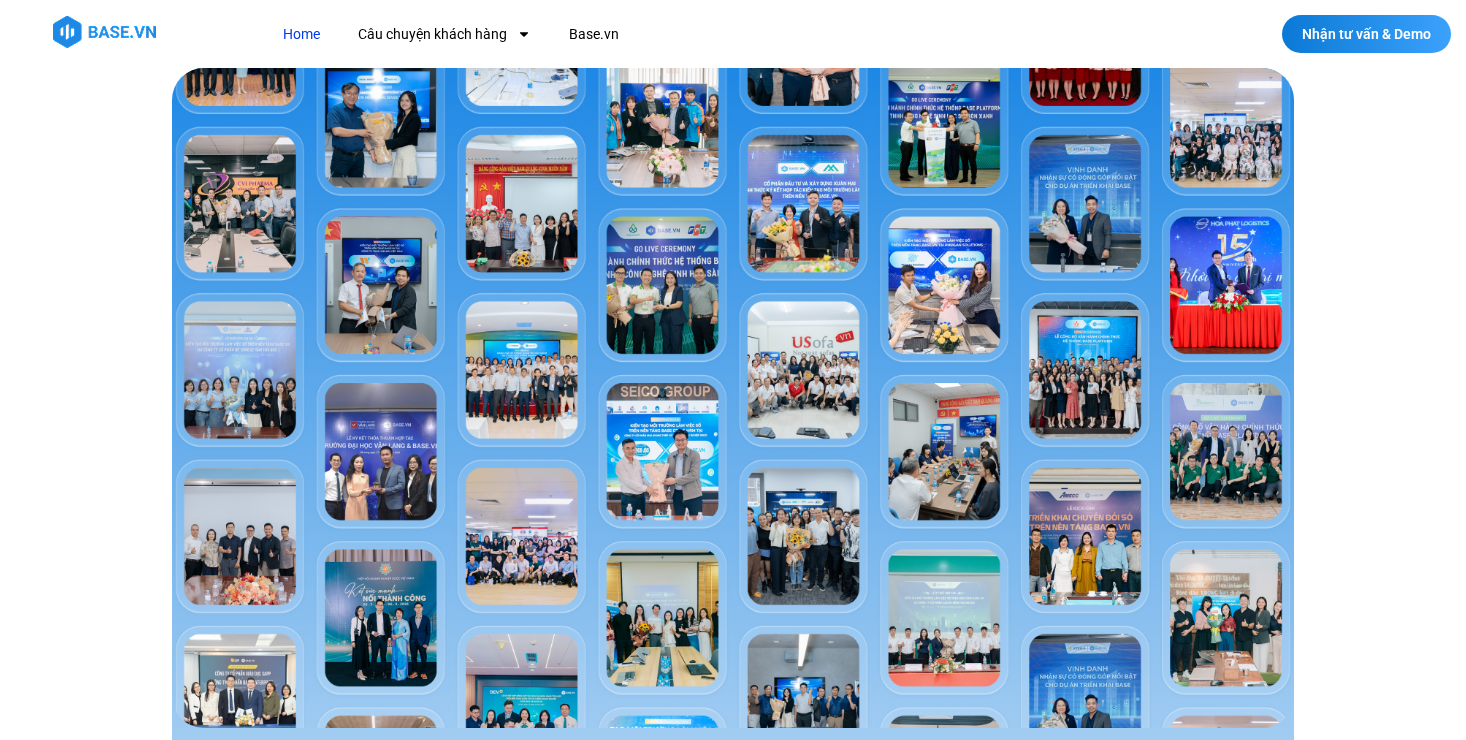 scroll, scrollTop: 0, scrollLeft: 0, axis: both 